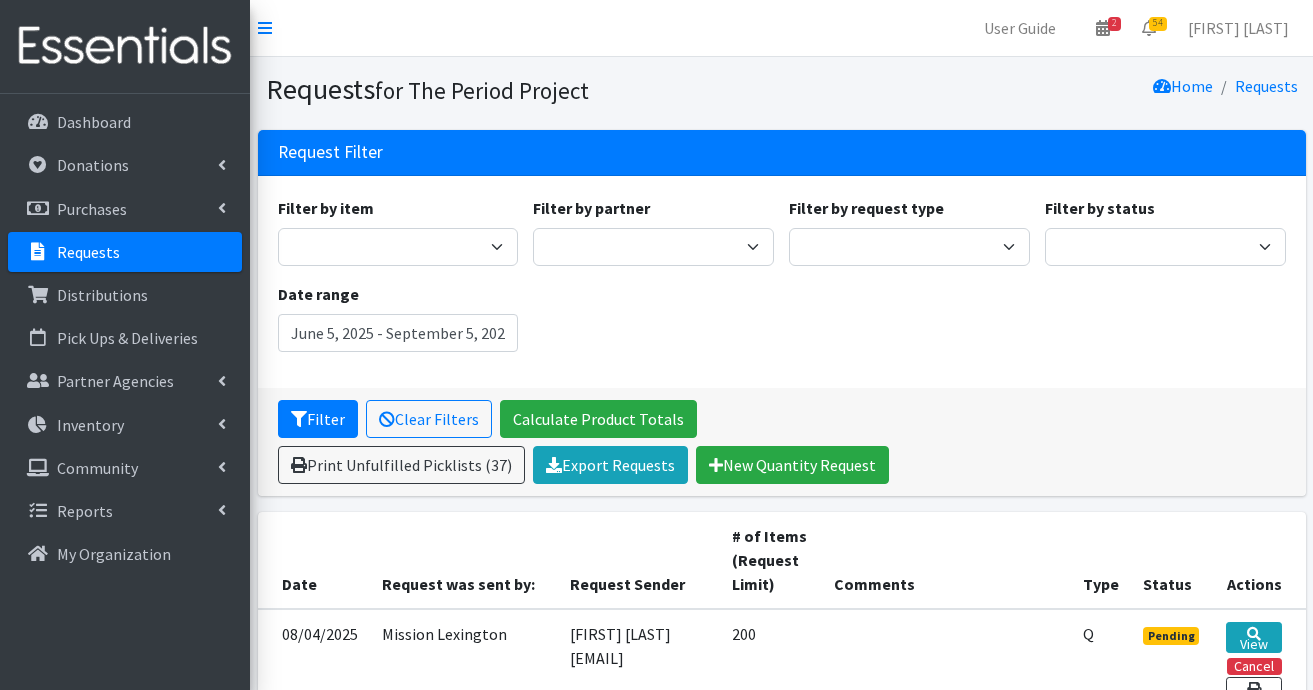 scroll, scrollTop: 0, scrollLeft: 0, axis: both 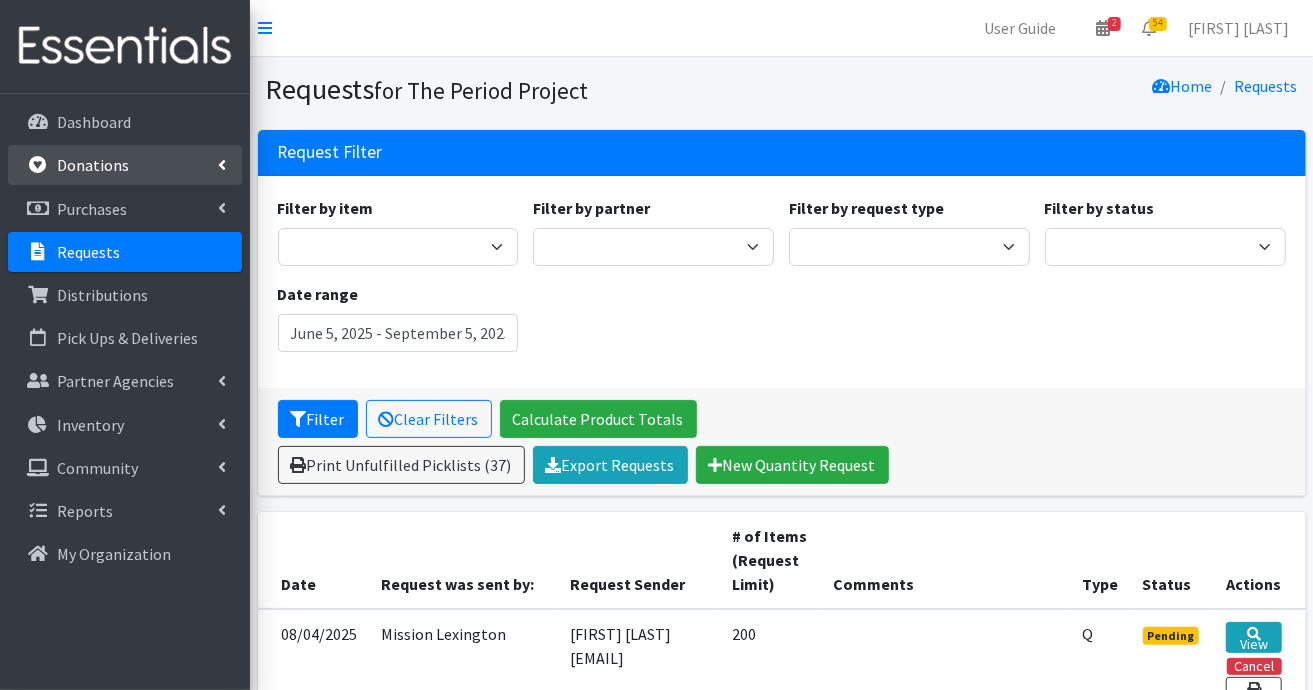 click on "Donations" at bounding box center [93, 165] 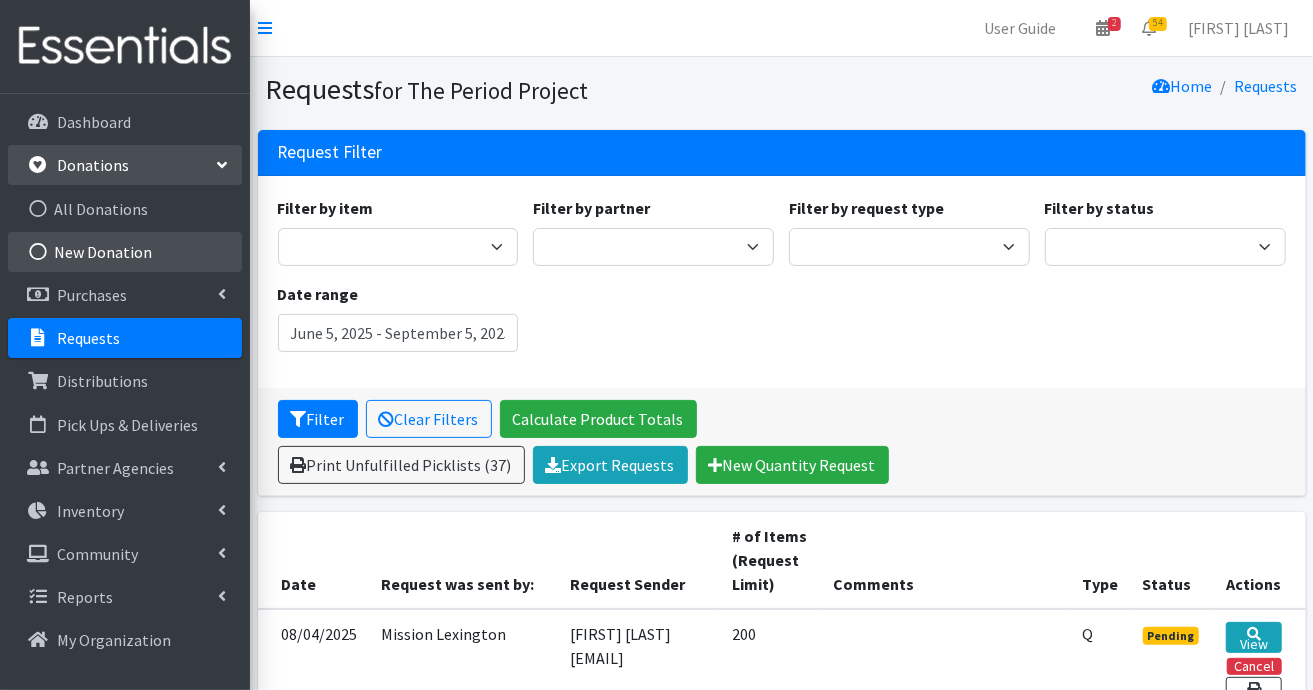 click on "New Donation" at bounding box center [125, 252] 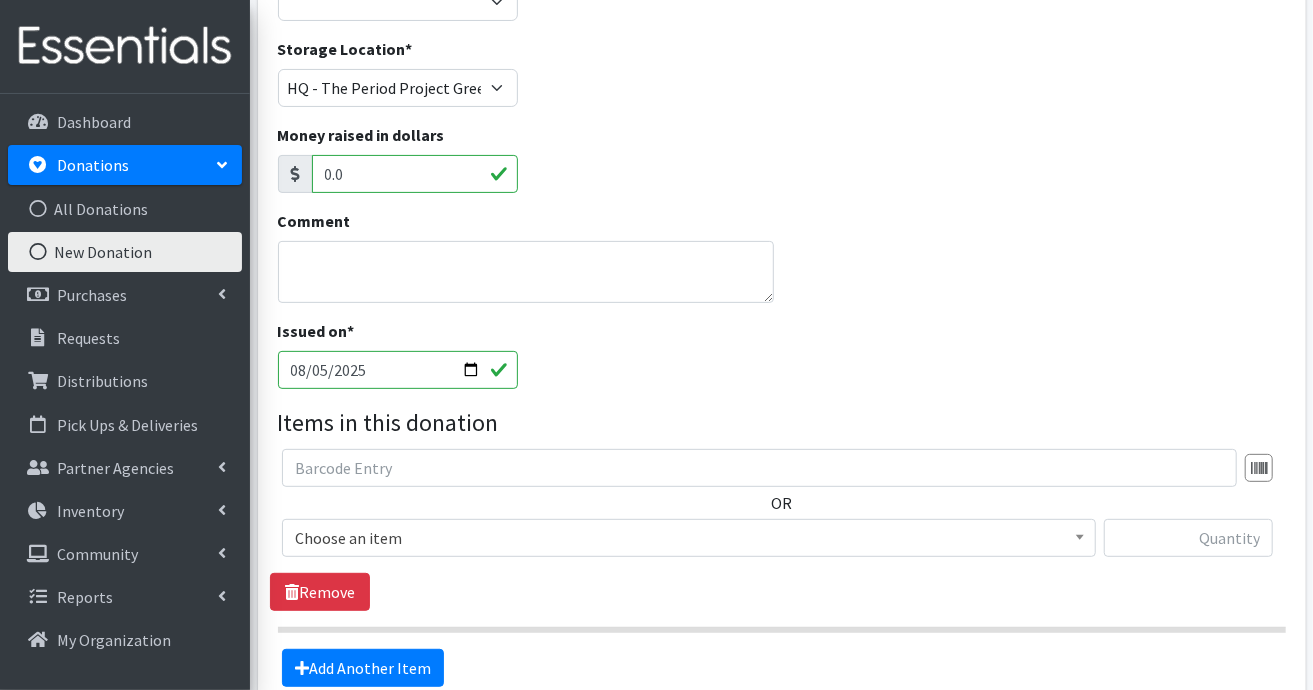 scroll, scrollTop: 200, scrollLeft: 0, axis: vertical 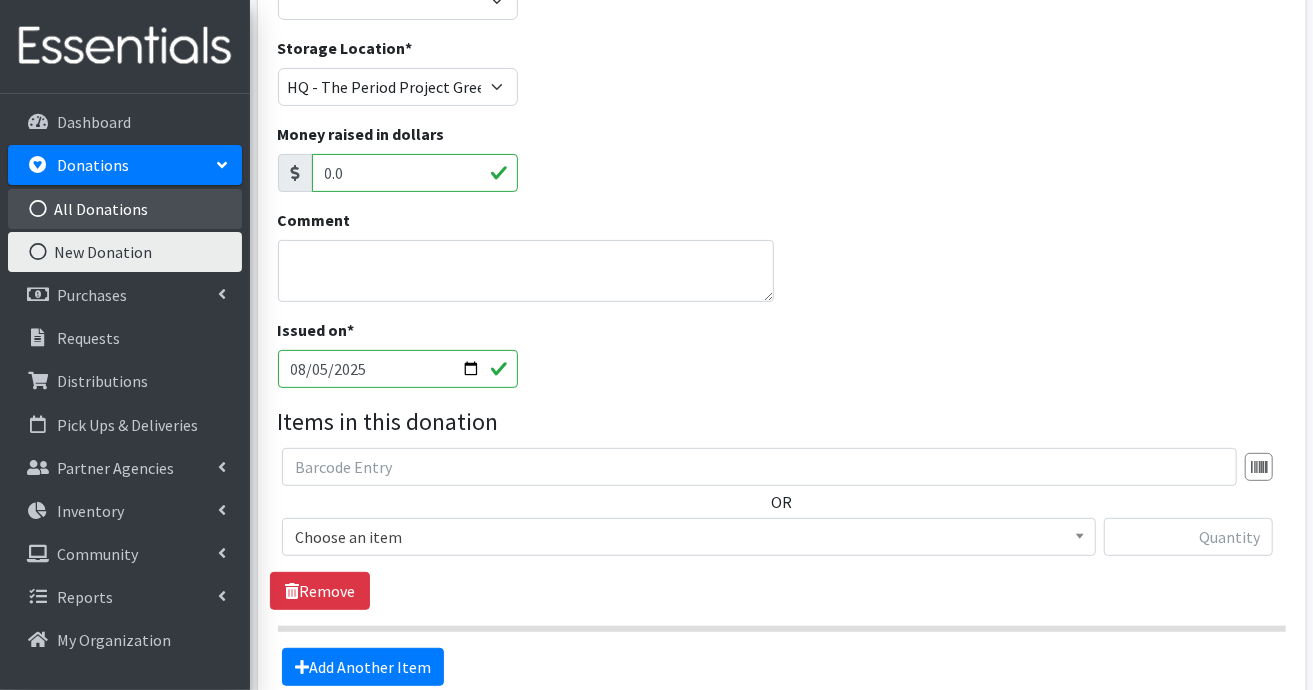 click on "All Donations" at bounding box center [125, 209] 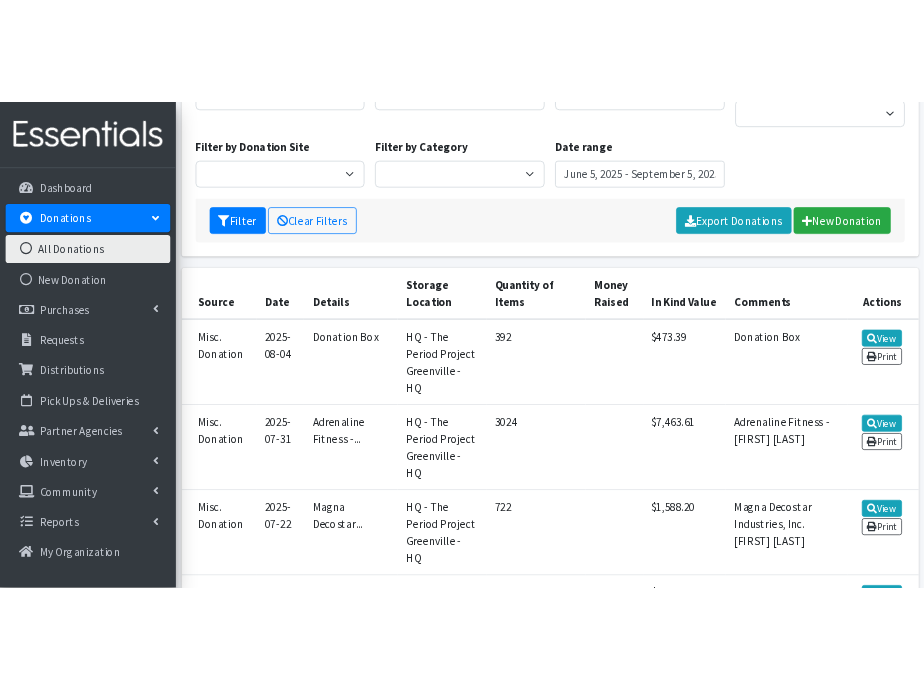 scroll, scrollTop: 100, scrollLeft: 0, axis: vertical 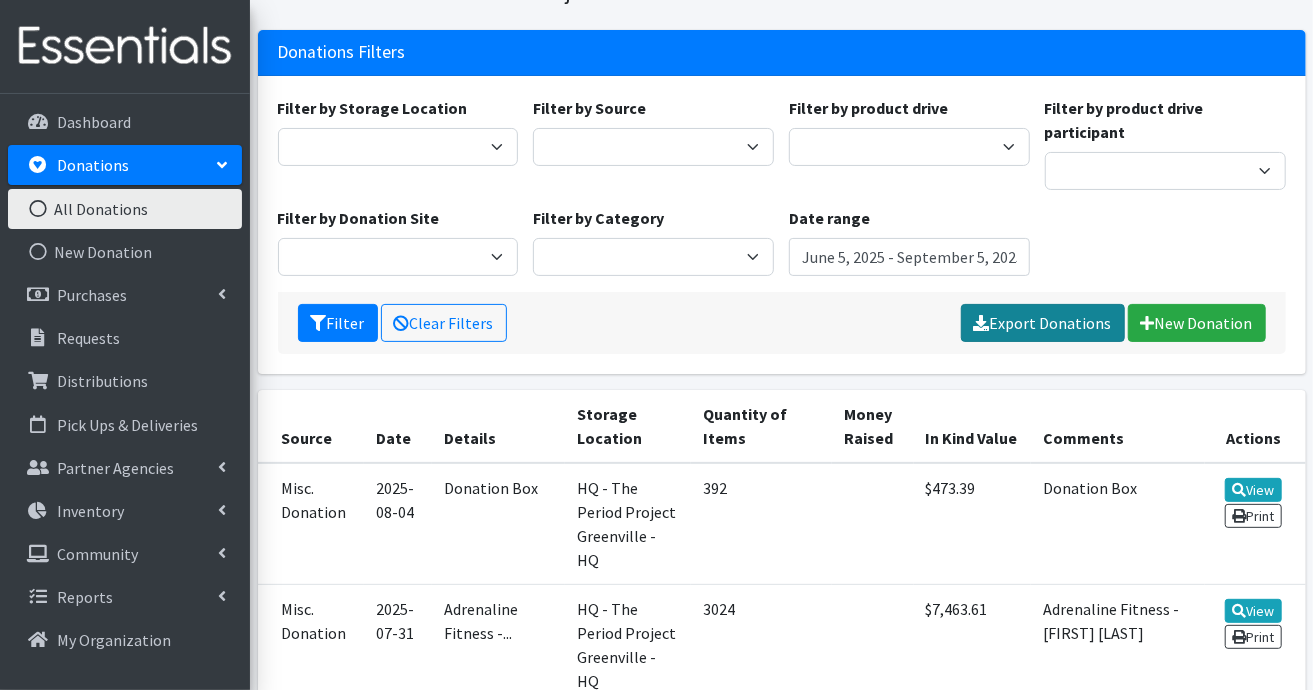 click on "Export Donations" at bounding box center [1043, 323] 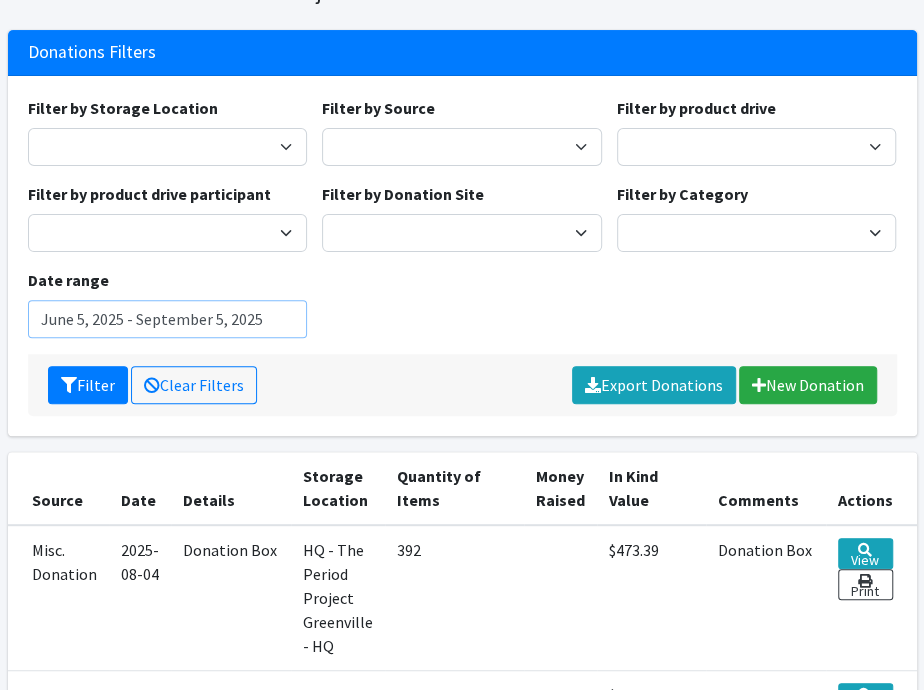 click on "June 5, 2025 - September 5, 2025" at bounding box center (168, 319) 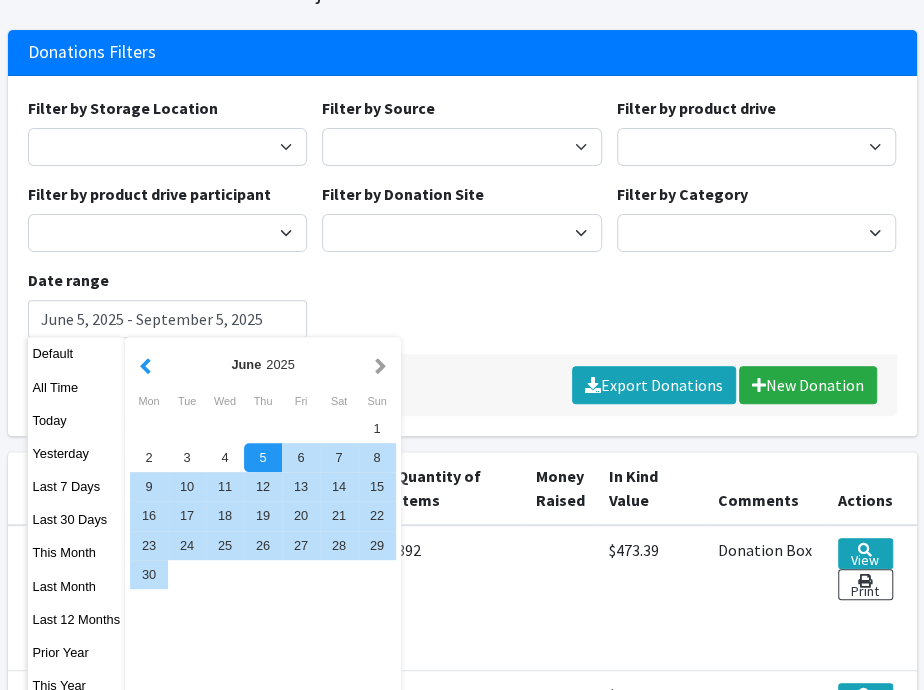 click at bounding box center (145, 364) 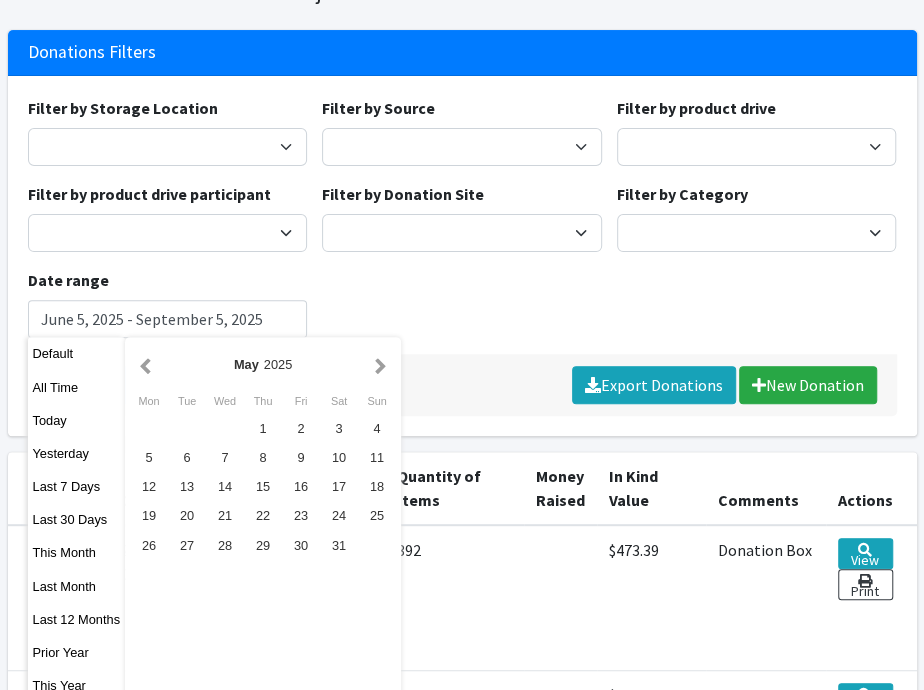 click at bounding box center [145, 364] 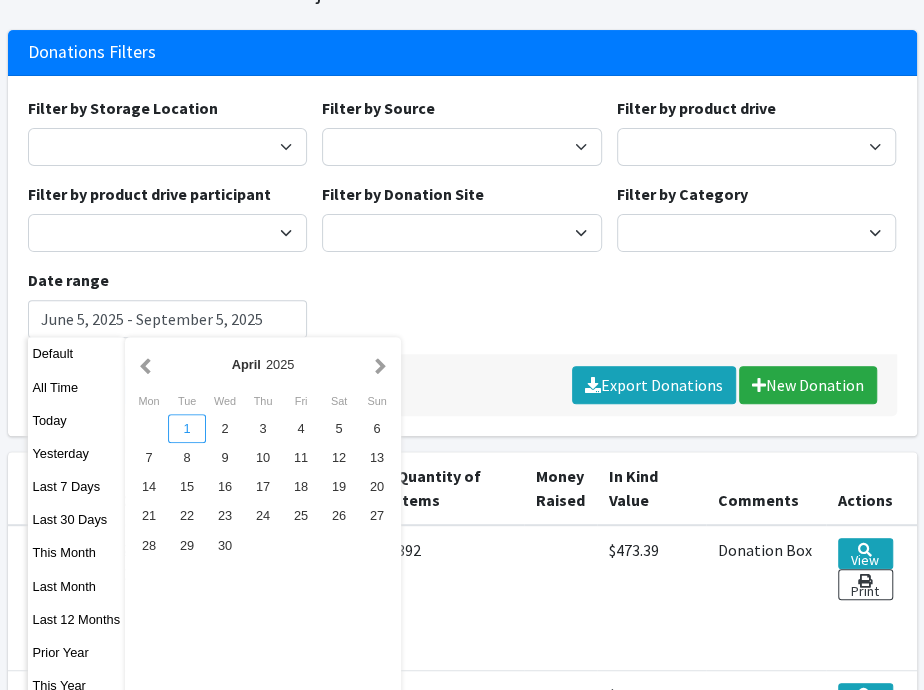 click on "1" at bounding box center [187, 428] 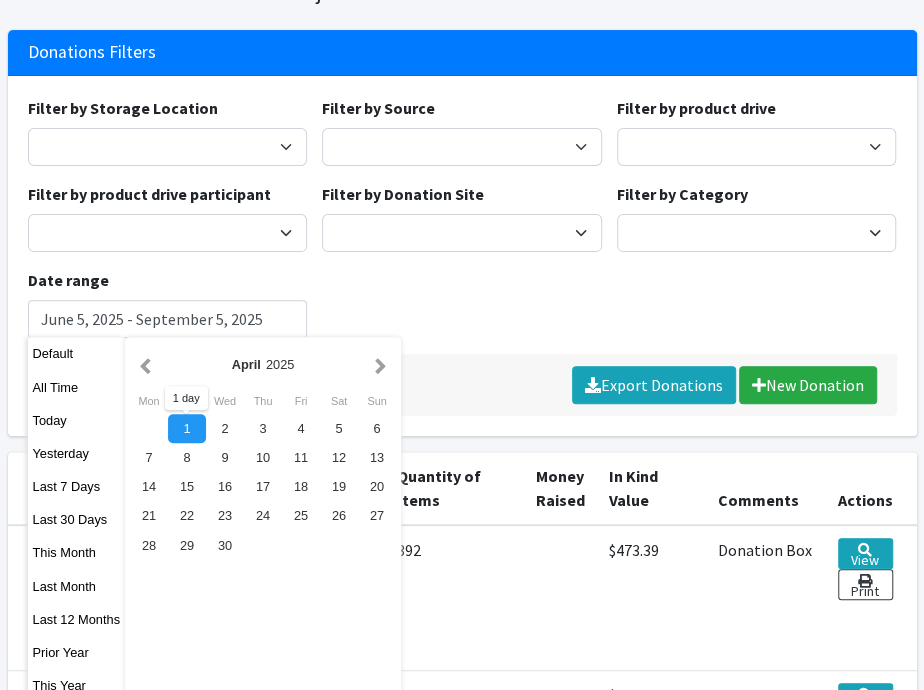 click on "1" at bounding box center [187, 428] 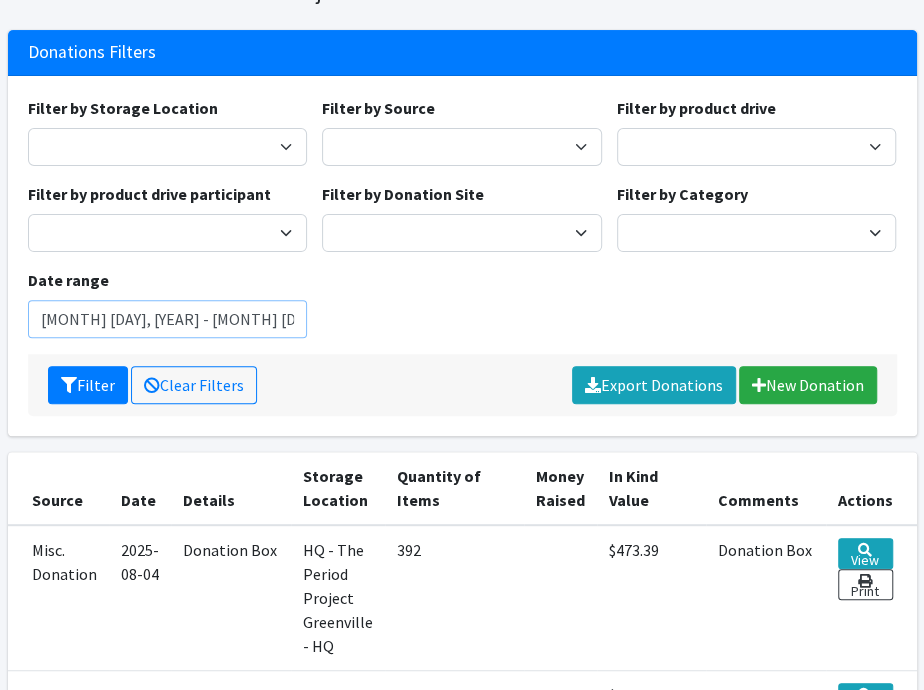 click on "April 1, 2025 - April 1, 2025" at bounding box center [168, 319] 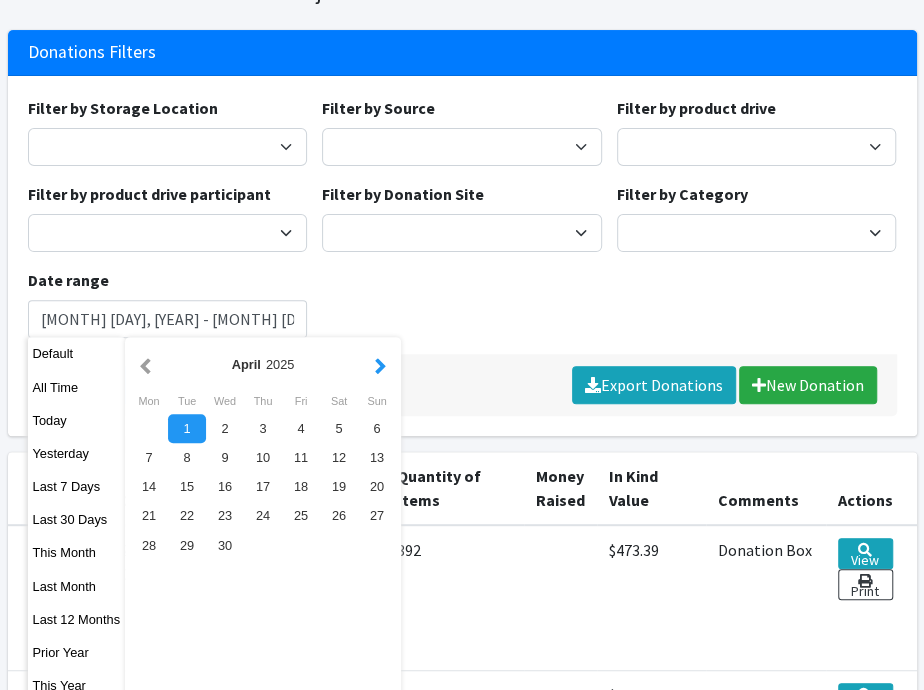 click at bounding box center [380, 364] 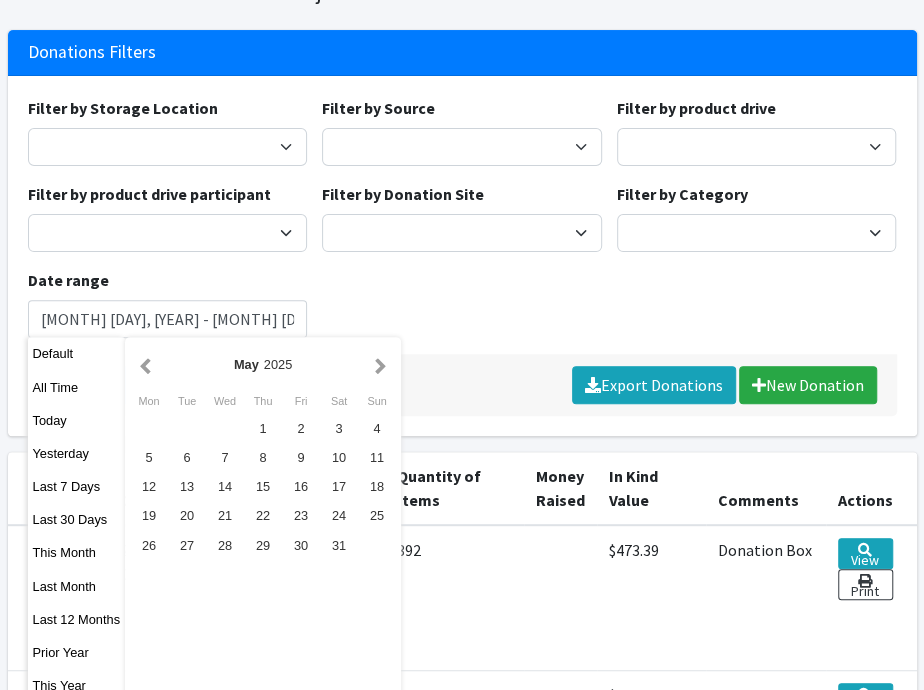 click at bounding box center (380, 364) 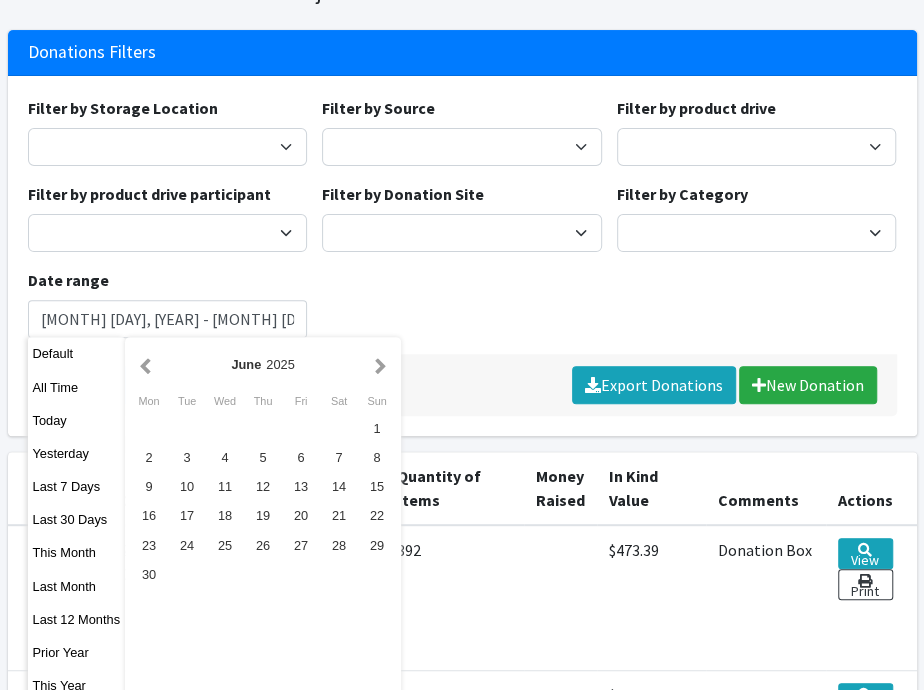 click at bounding box center [380, 364] 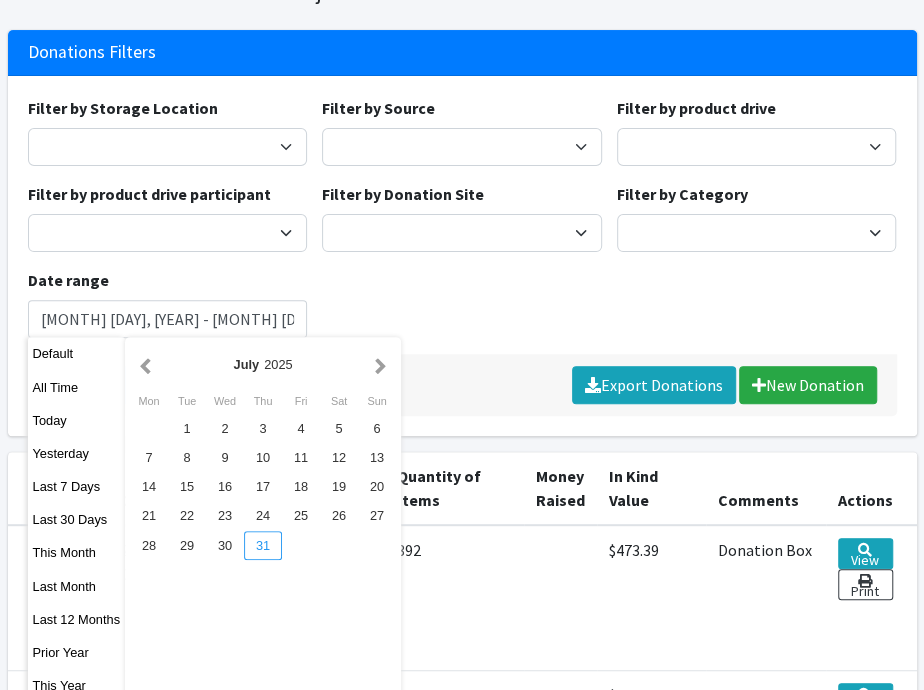 click on "31" at bounding box center (263, 545) 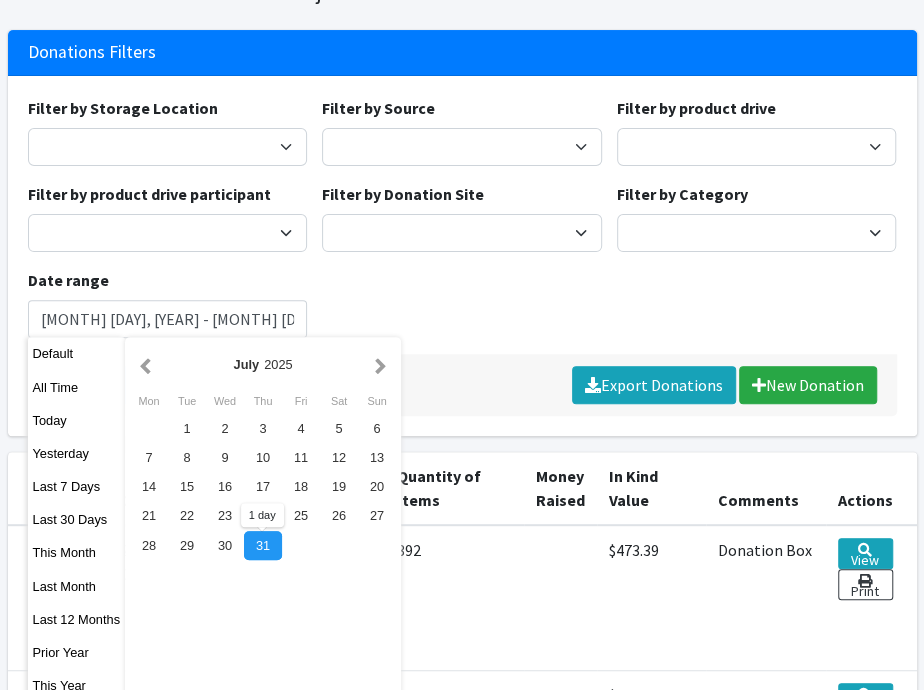 click on "31" at bounding box center (263, 545) 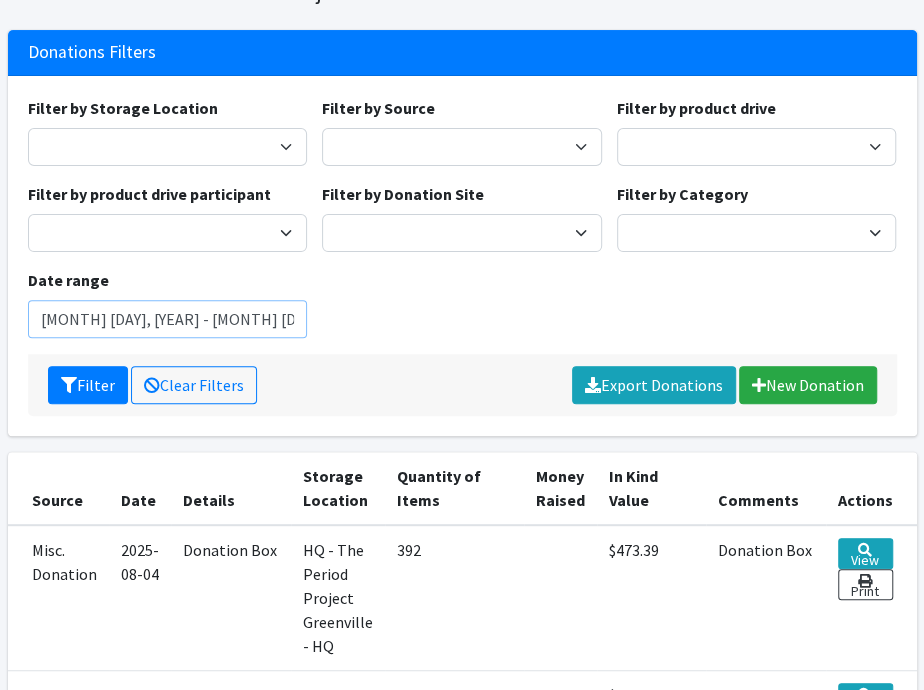 click on "July 31, 2025 - July 31, 2025" at bounding box center [168, 319] 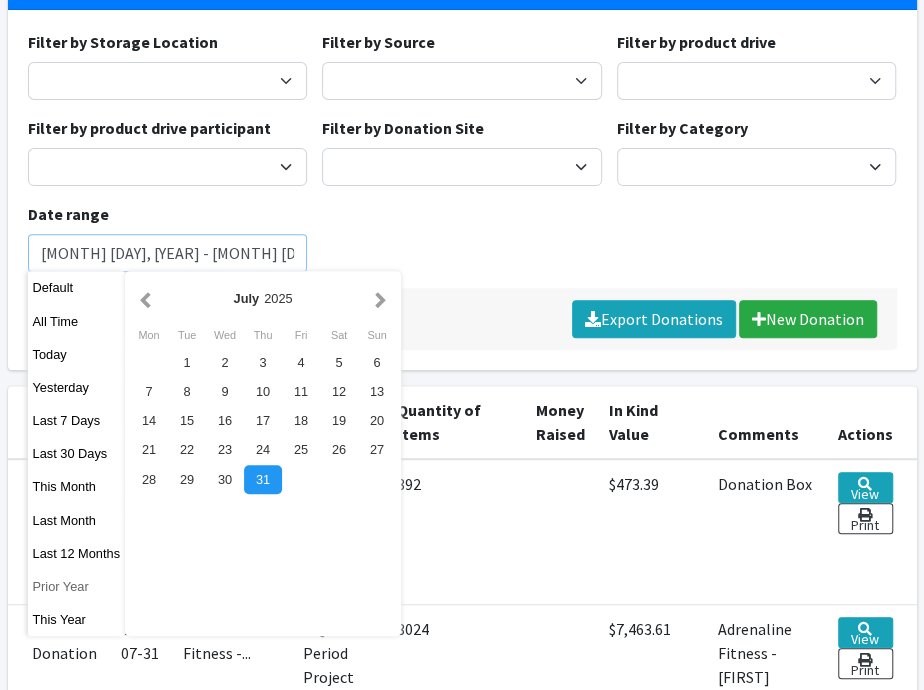 scroll, scrollTop: 200, scrollLeft: 0, axis: vertical 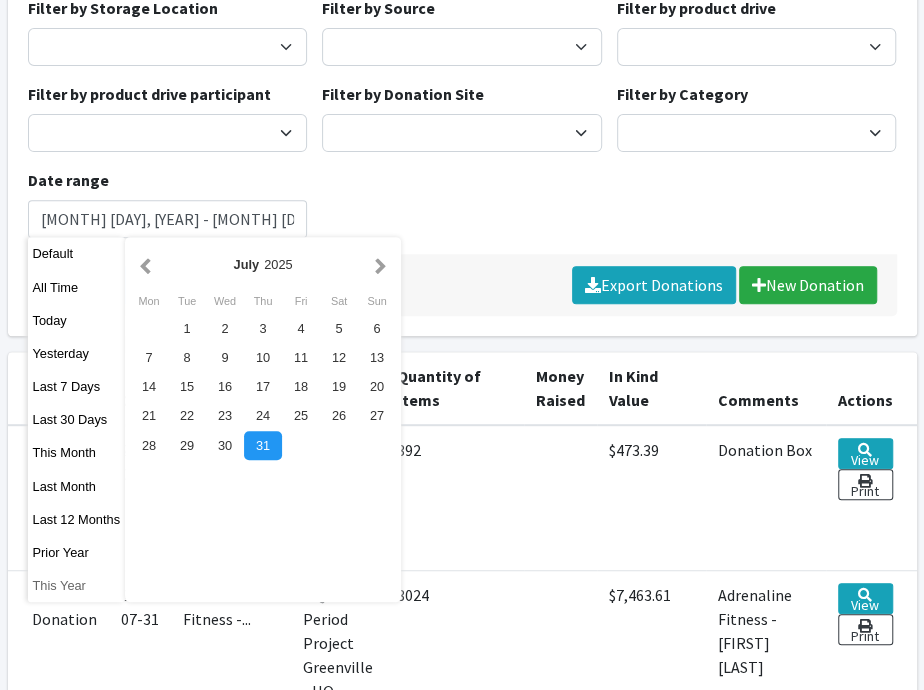 click on "This Year" at bounding box center [77, 585] 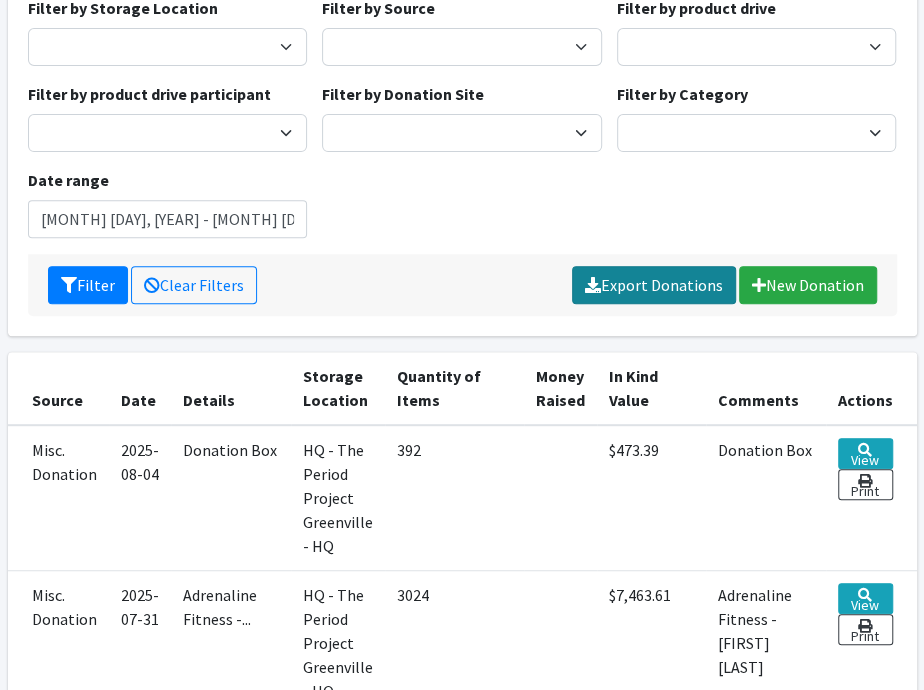 click on "Export Donations" at bounding box center (654, 285) 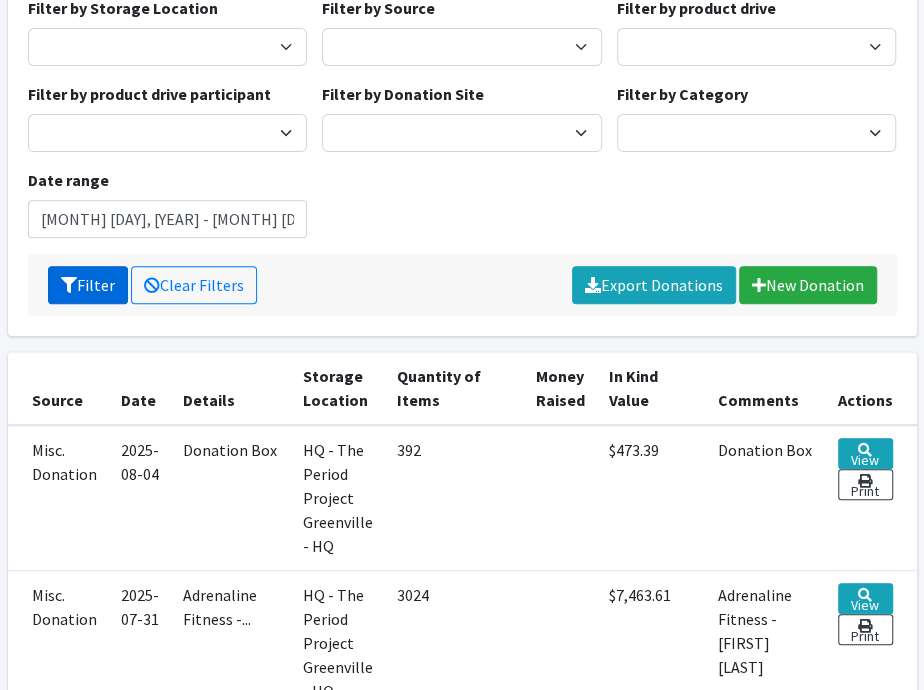click on "Filter" at bounding box center [88, 285] 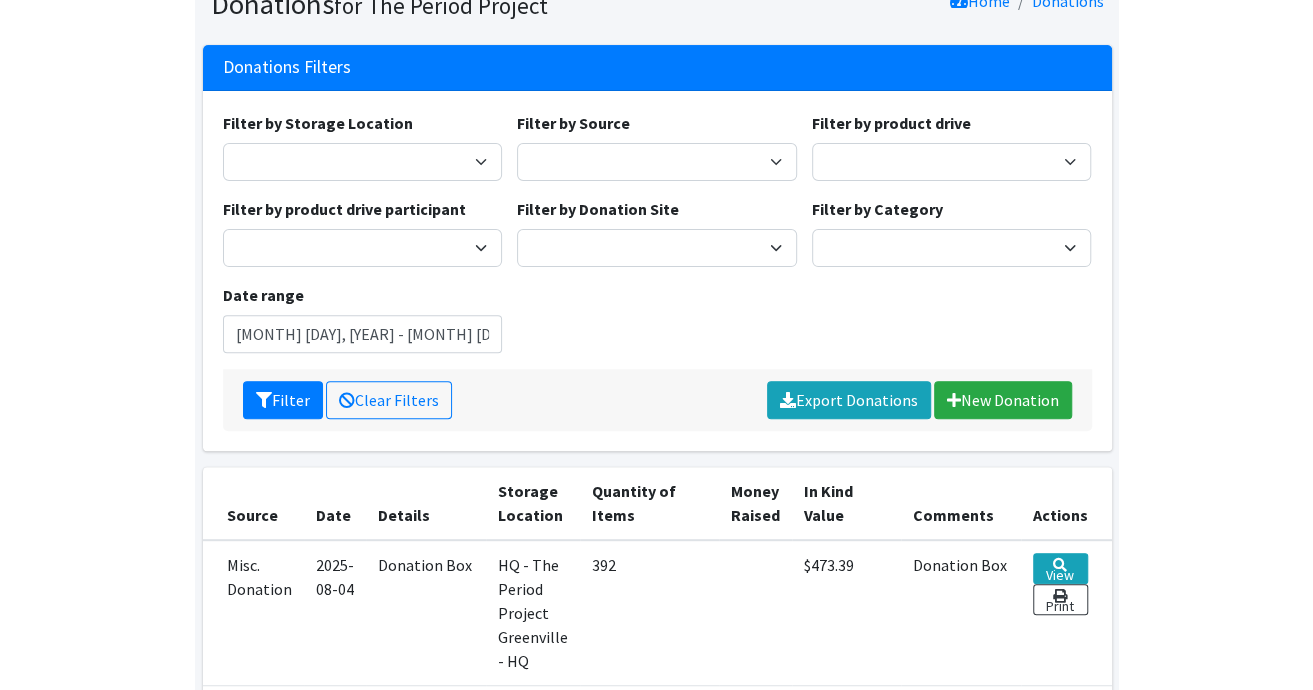 scroll, scrollTop: 0, scrollLeft: 0, axis: both 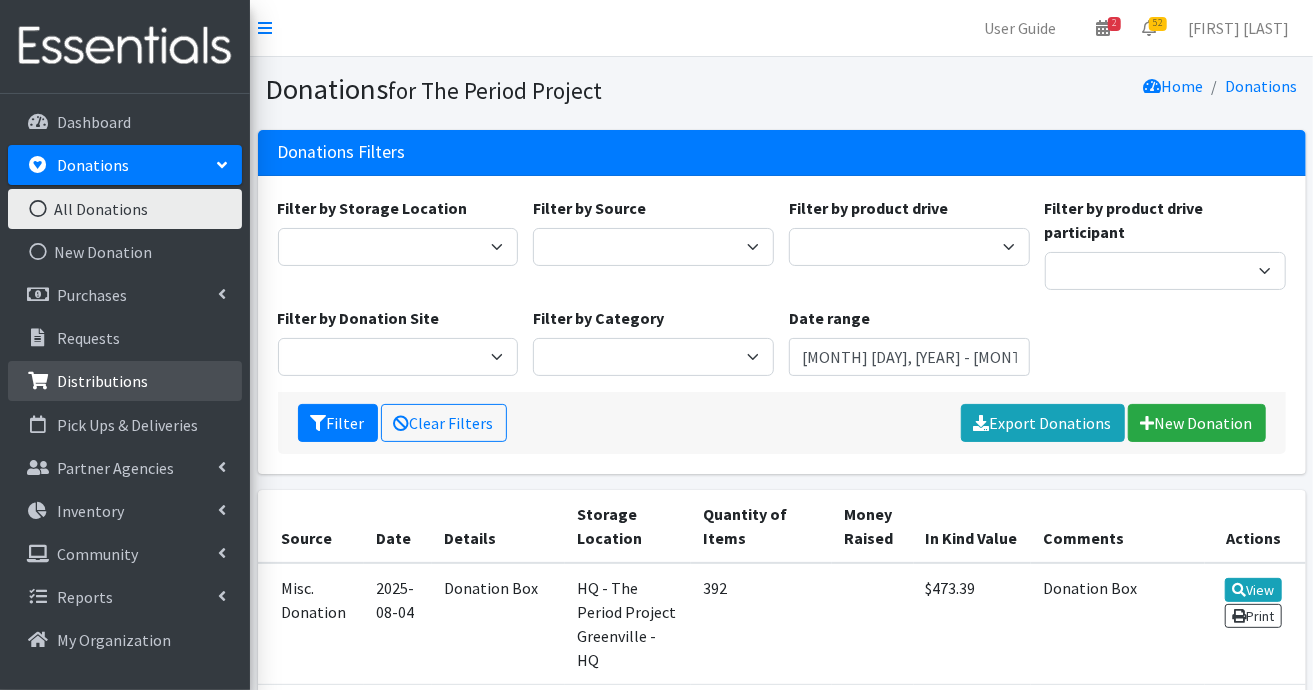 click on "Distributions" at bounding box center [102, 381] 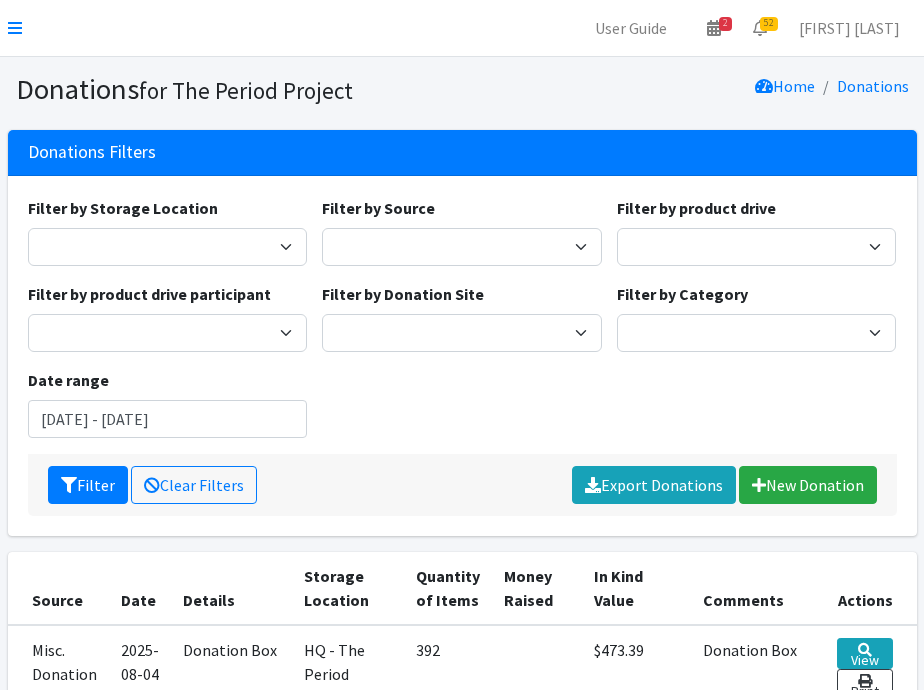 scroll, scrollTop: 0, scrollLeft: 0, axis: both 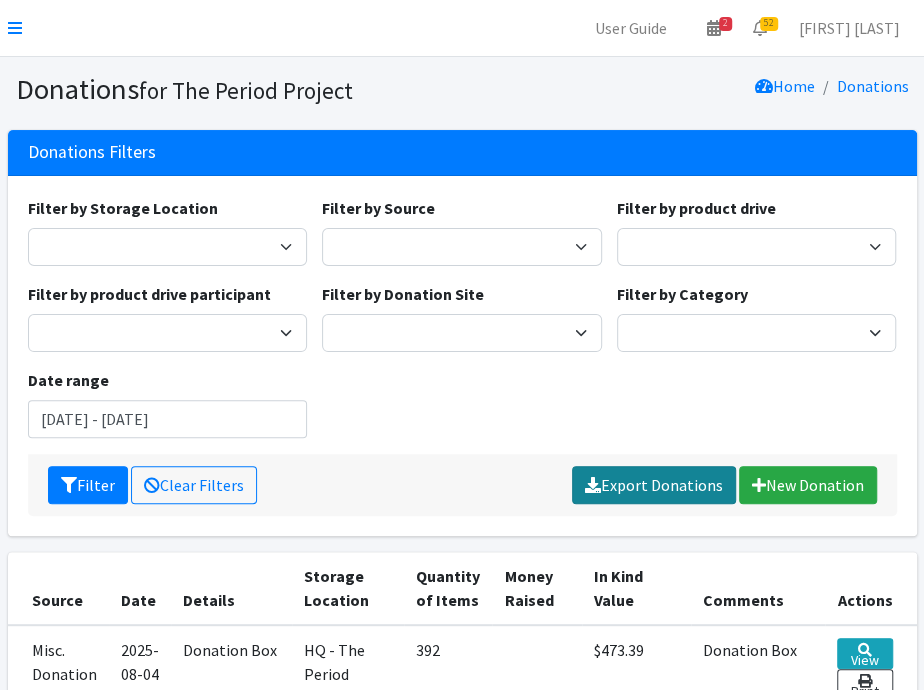 click on "Export Donations" at bounding box center (654, 485) 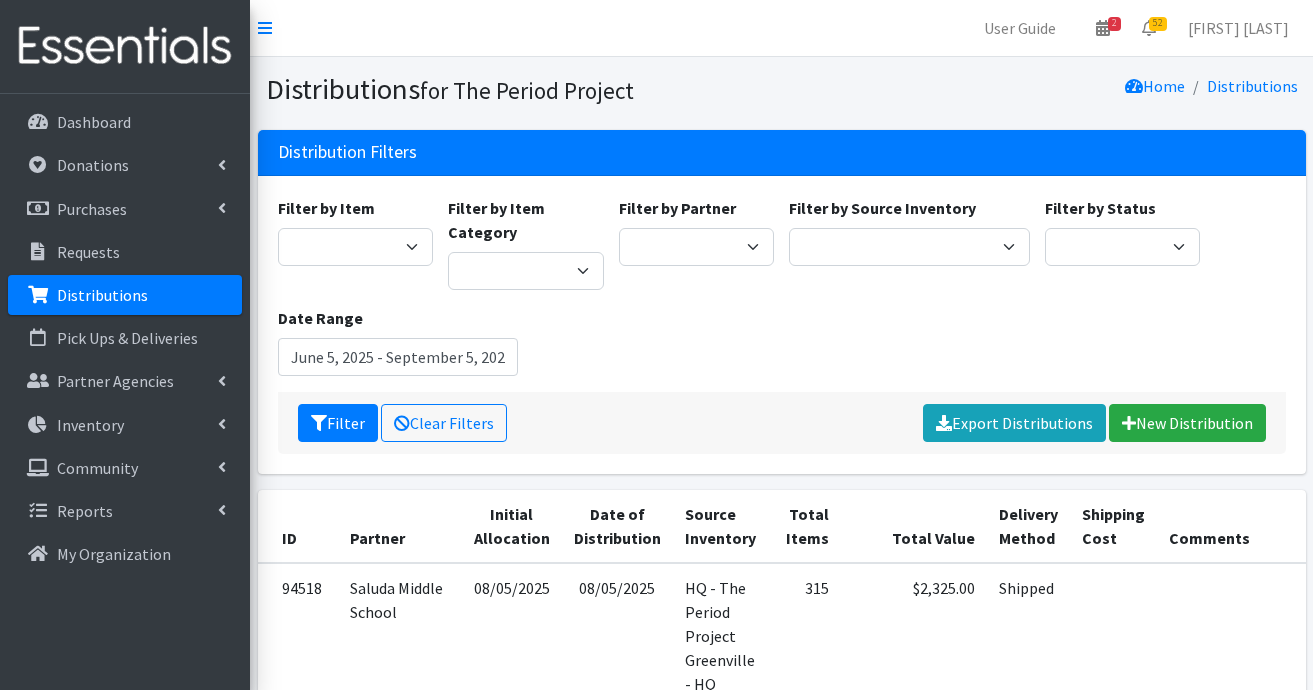 scroll, scrollTop: 0, scrollLeft: 0, axis: both 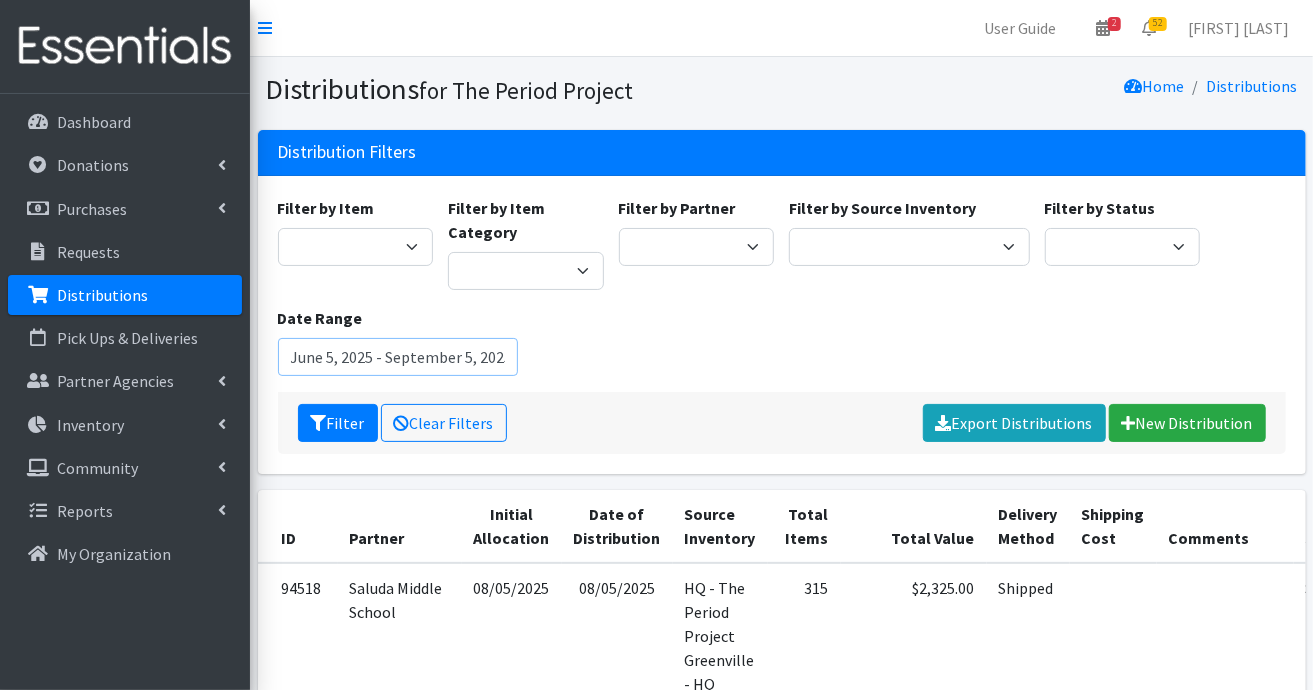 click on "June 5, 2025 - September 5, 2025" at bounding box center (398, 357) 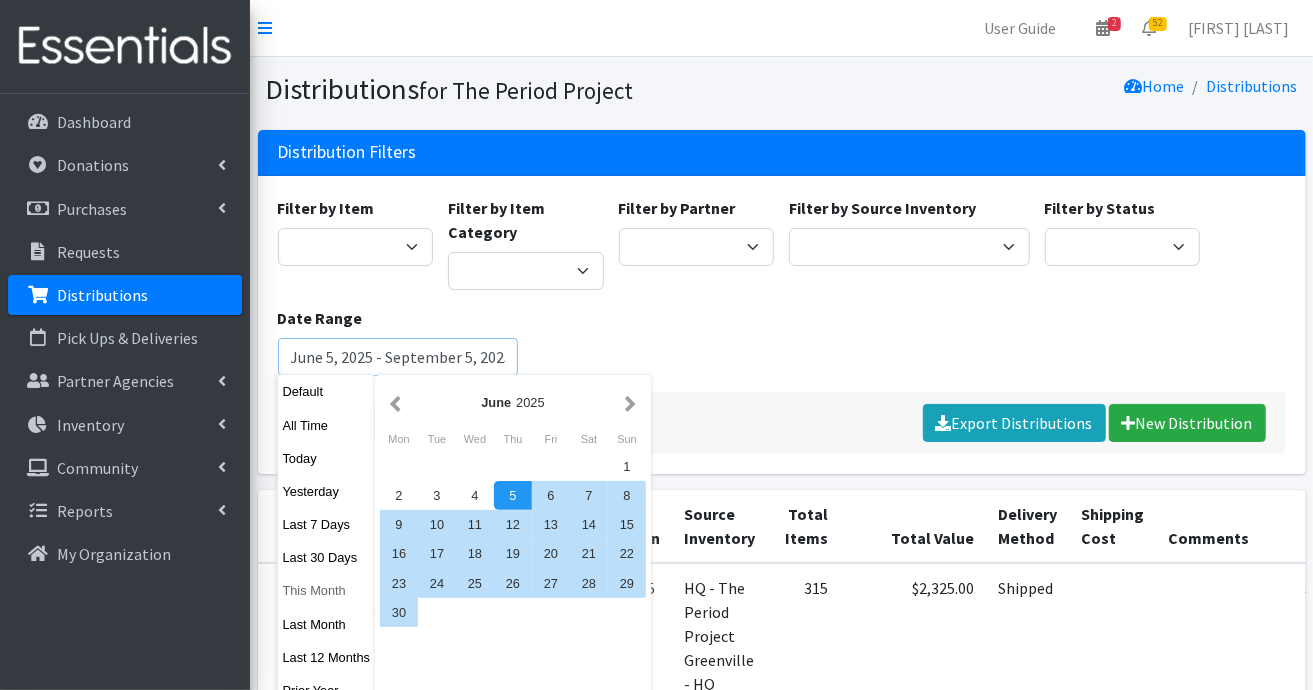 scroll, scrollTop: 100, scrollLeft: 0, axis: vertical 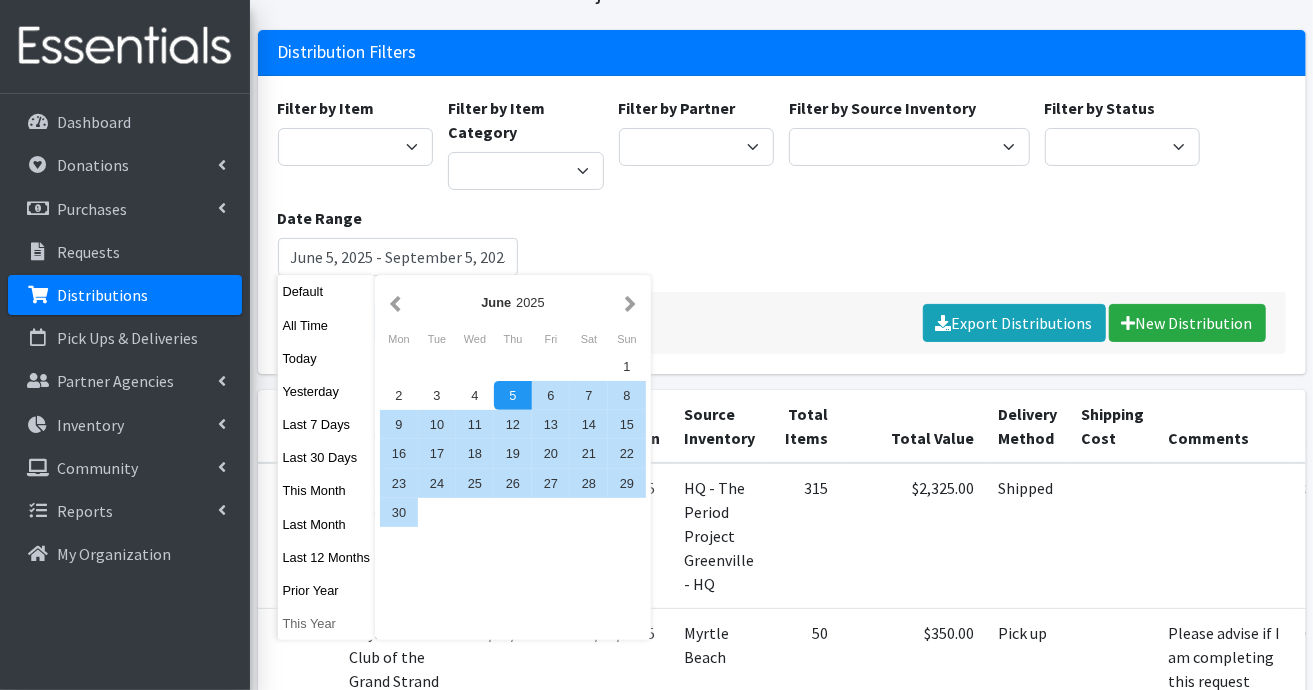 click on "This Year" at bounding box center (327, 623) 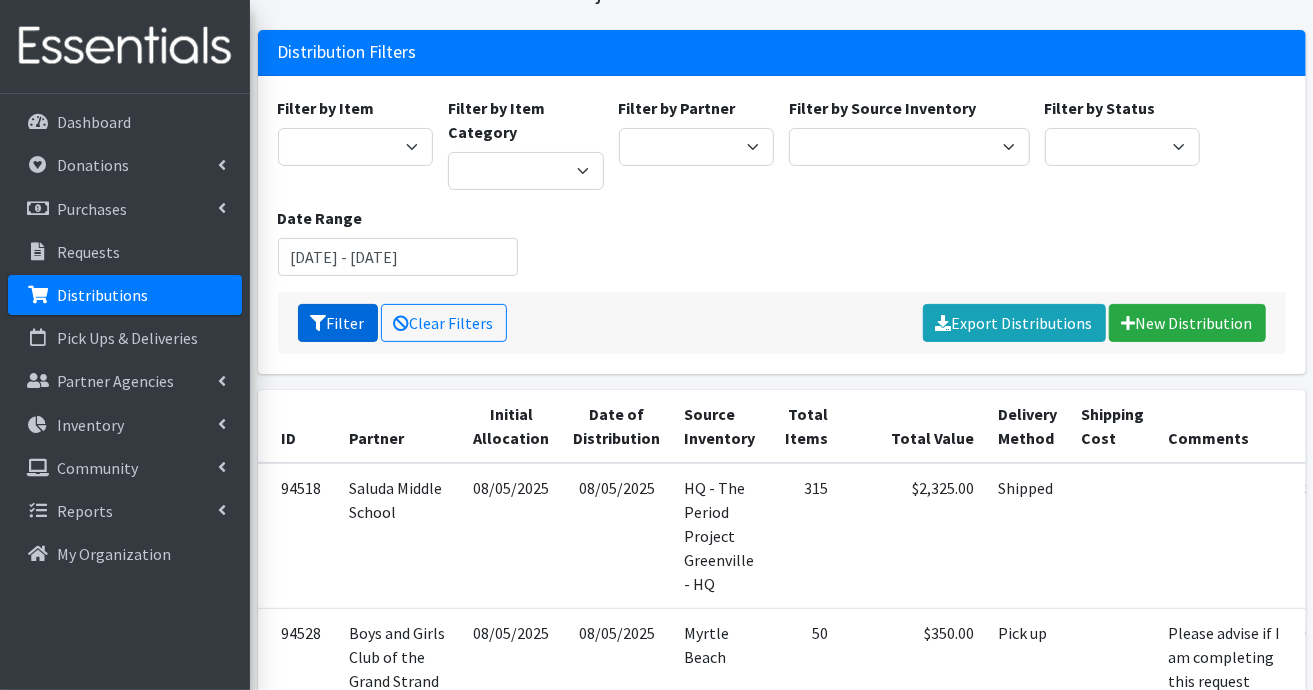 click on "Filter" at bounding box center (338, 323) 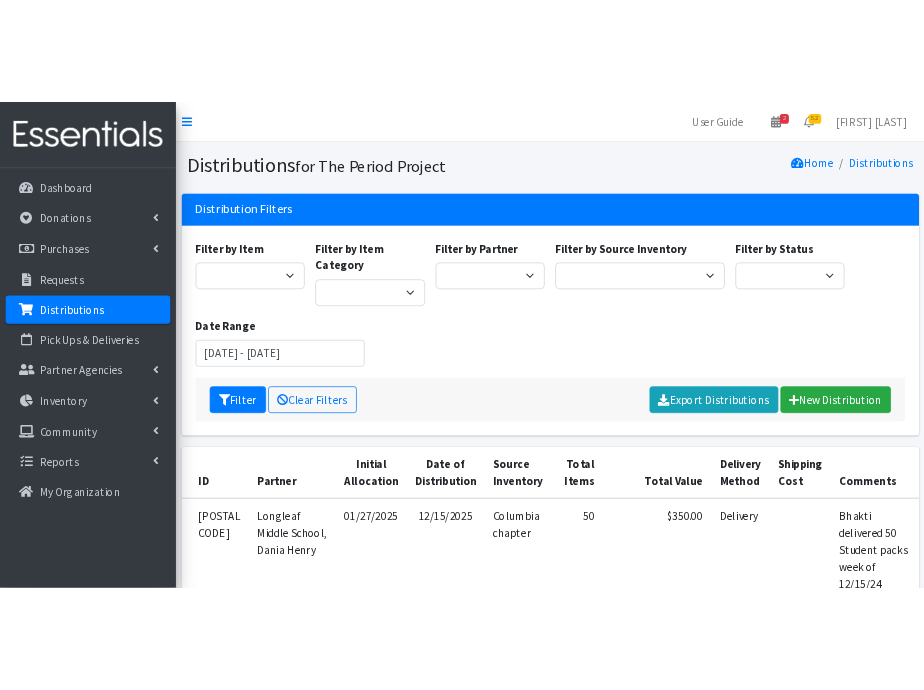 scroll, scrollTop: 0, scrollLeft: 0, axis: both 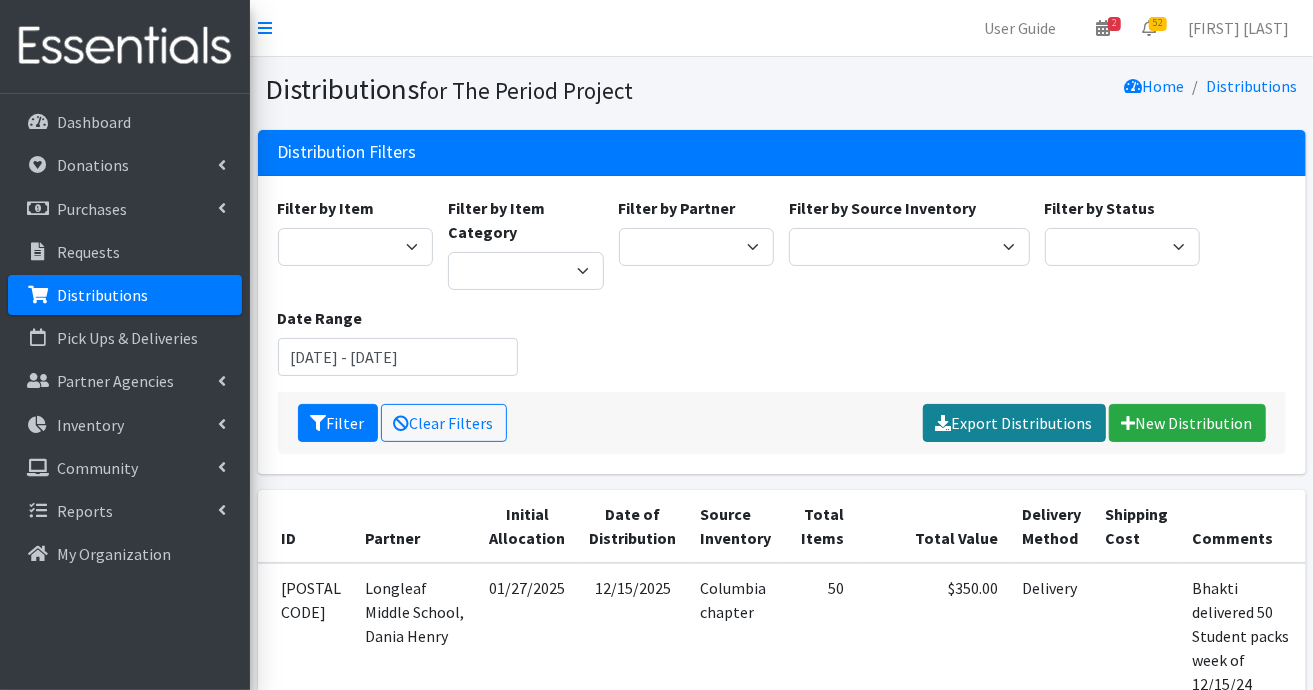 click on "Export Distributions" at bounding box center (1014, 423) 